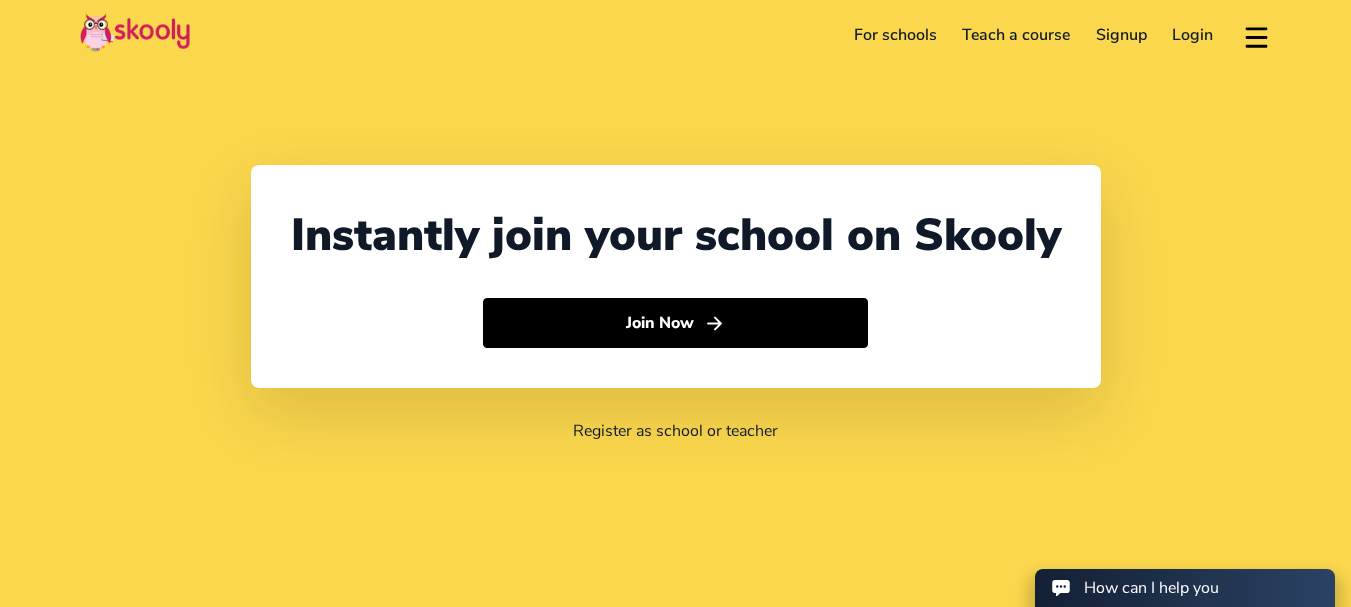 select on "91" 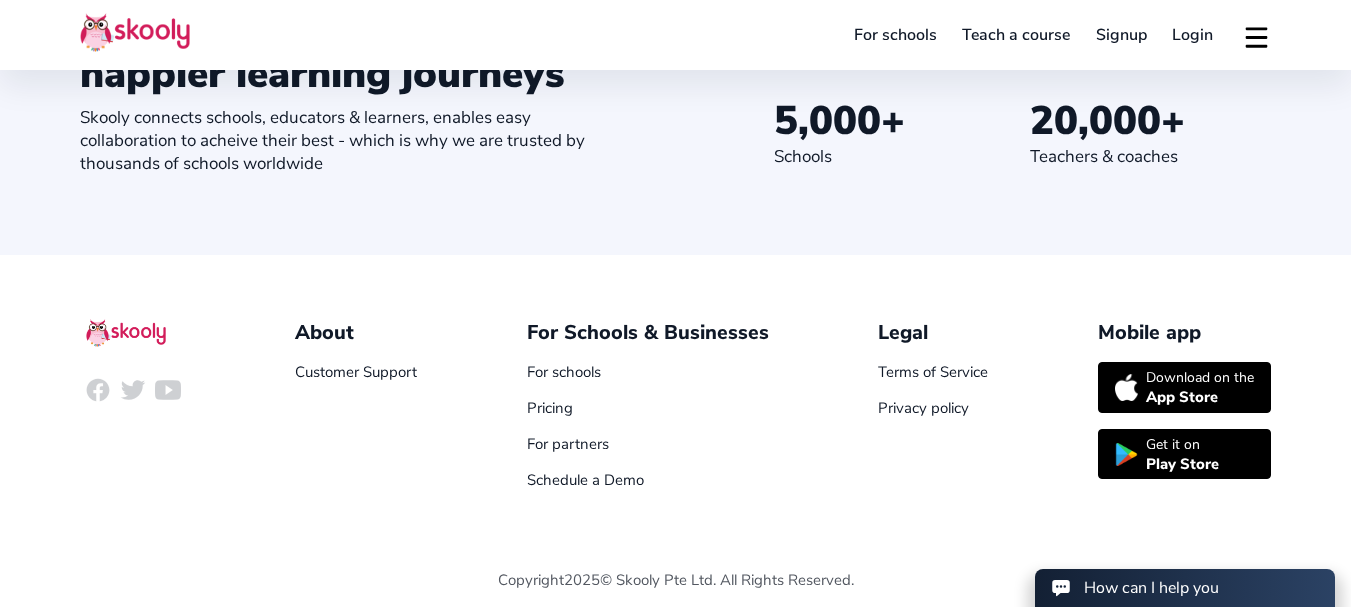 scroll, scrollTop: 2219, scrollLeft: 0, axis: vertical 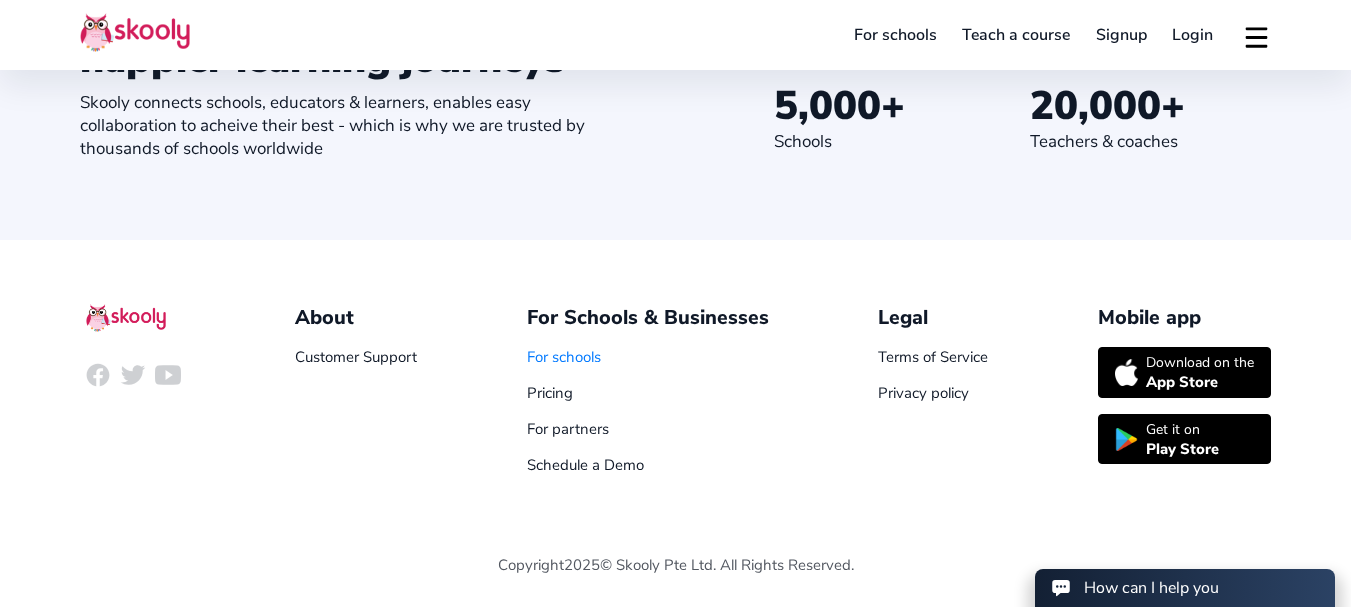 click on "For schools" 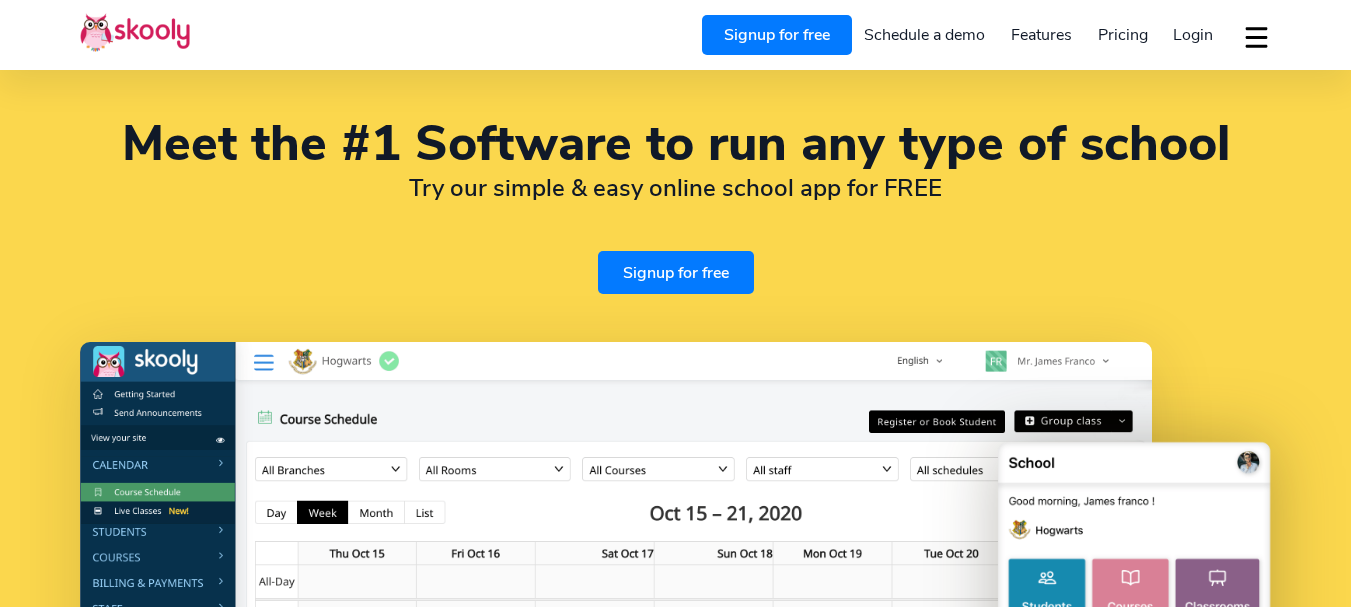 select on "en" 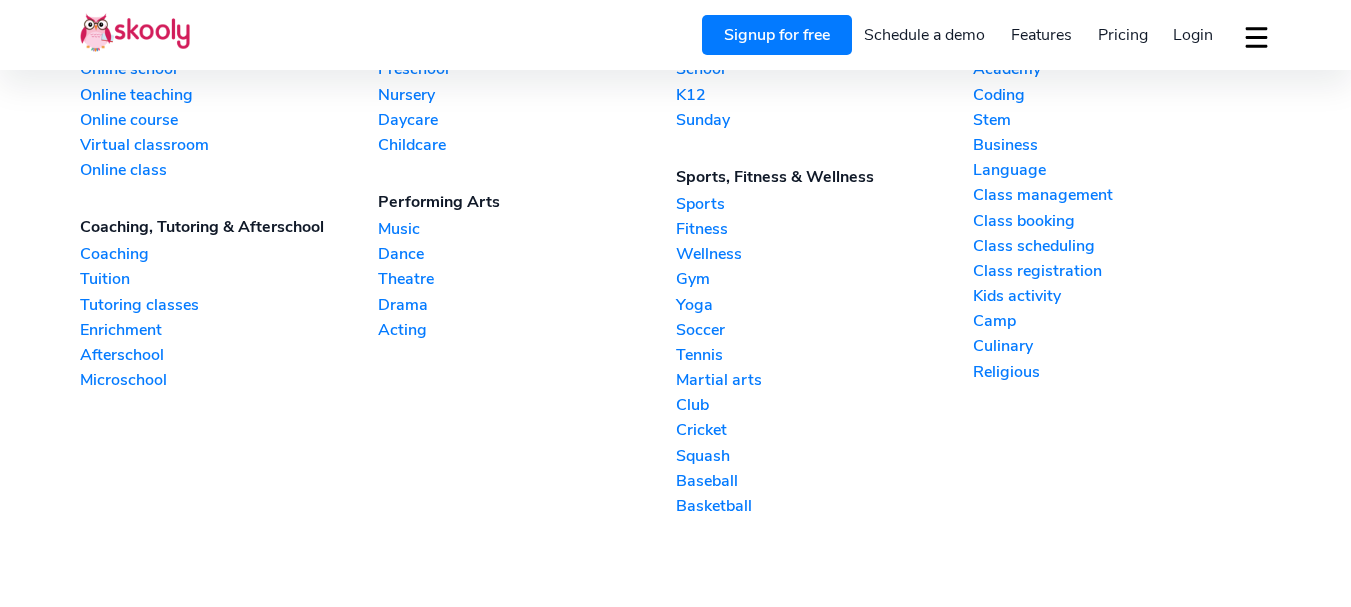 select on "91" 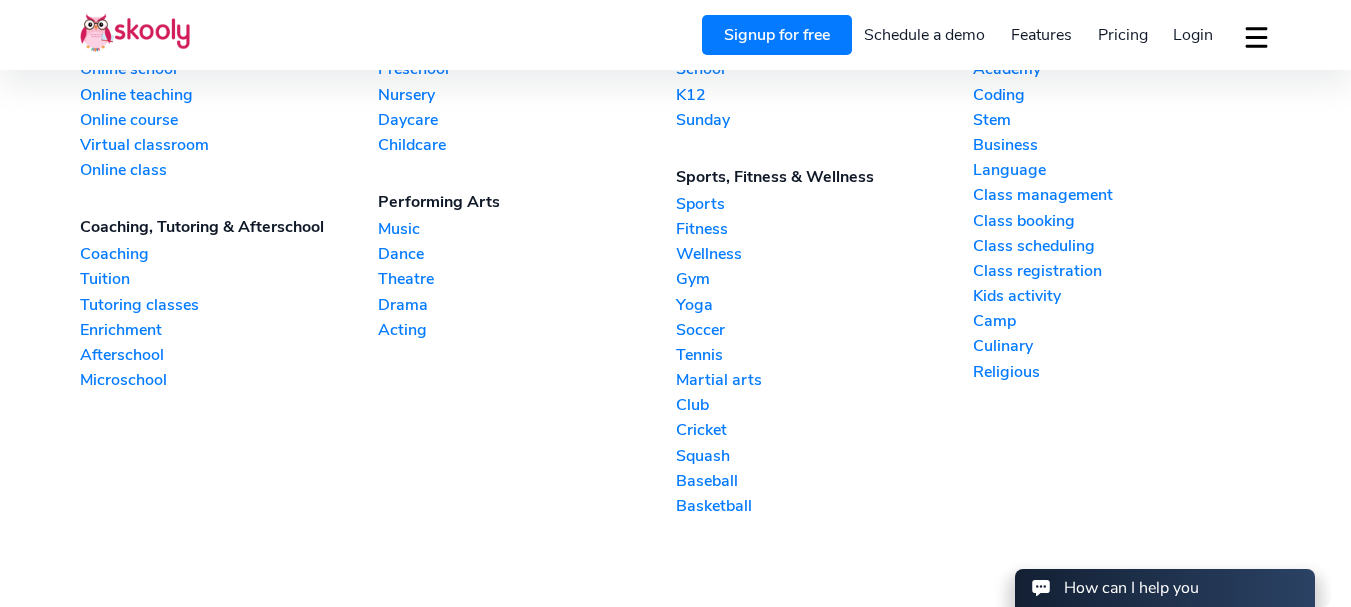 scroll, scrollTop: 4608, scrollLeft: 0, axis: vertical 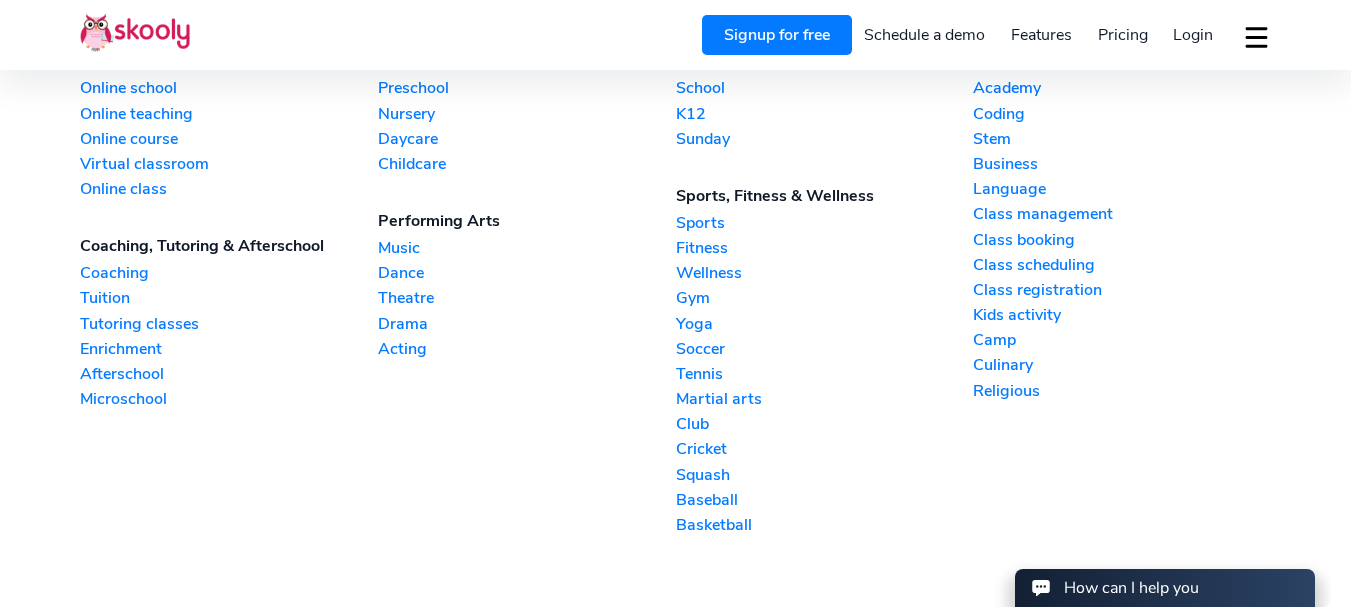 click on "Coaching" at bounding box center (229, 273) 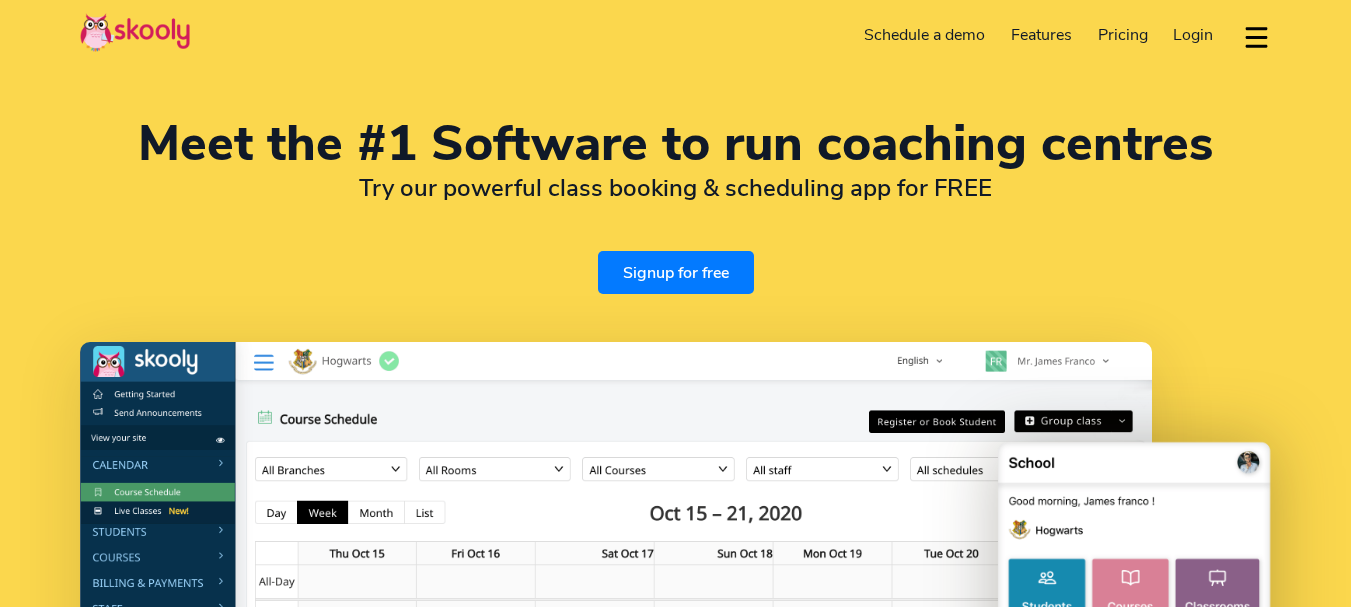 select on "en" 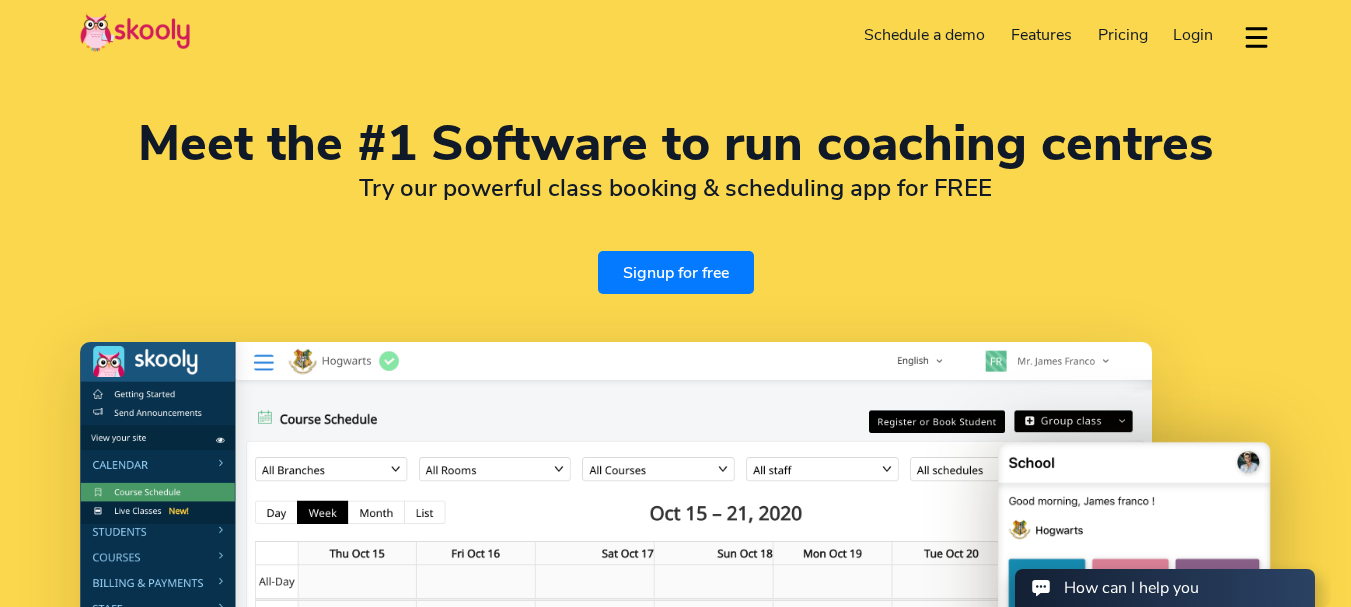 scroll, scrollTop: 0, scrollLeft: 0, axis: both 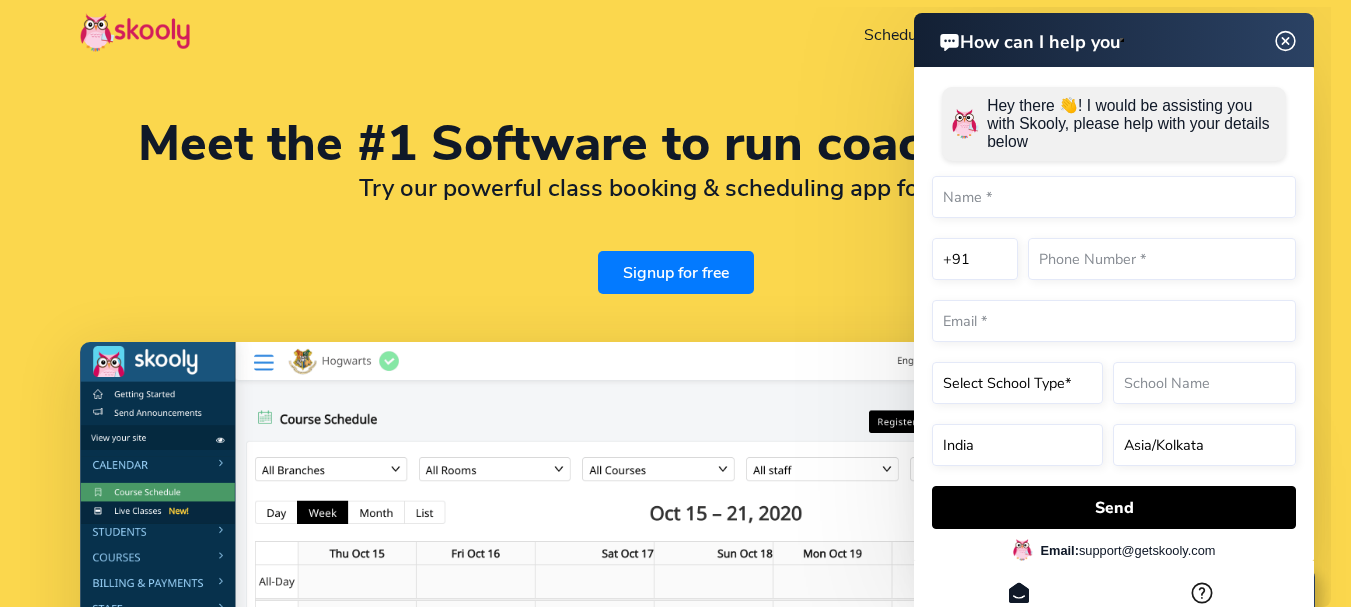 click 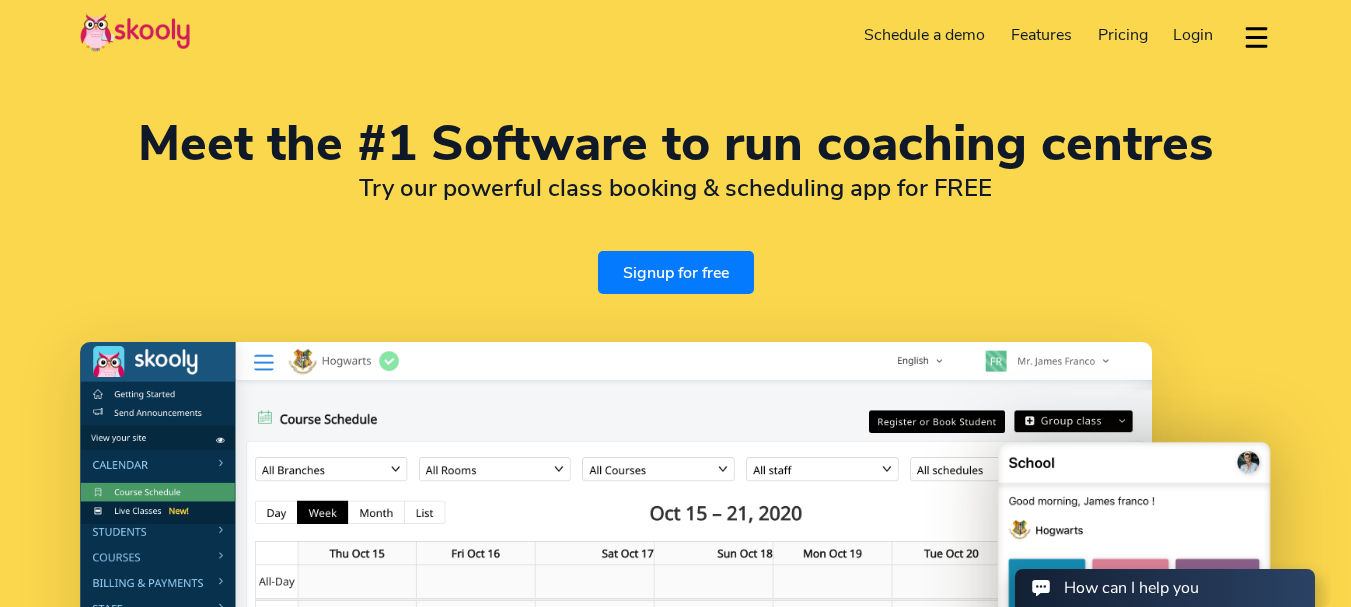 click on "Login" at bounding box center [1193, 35] 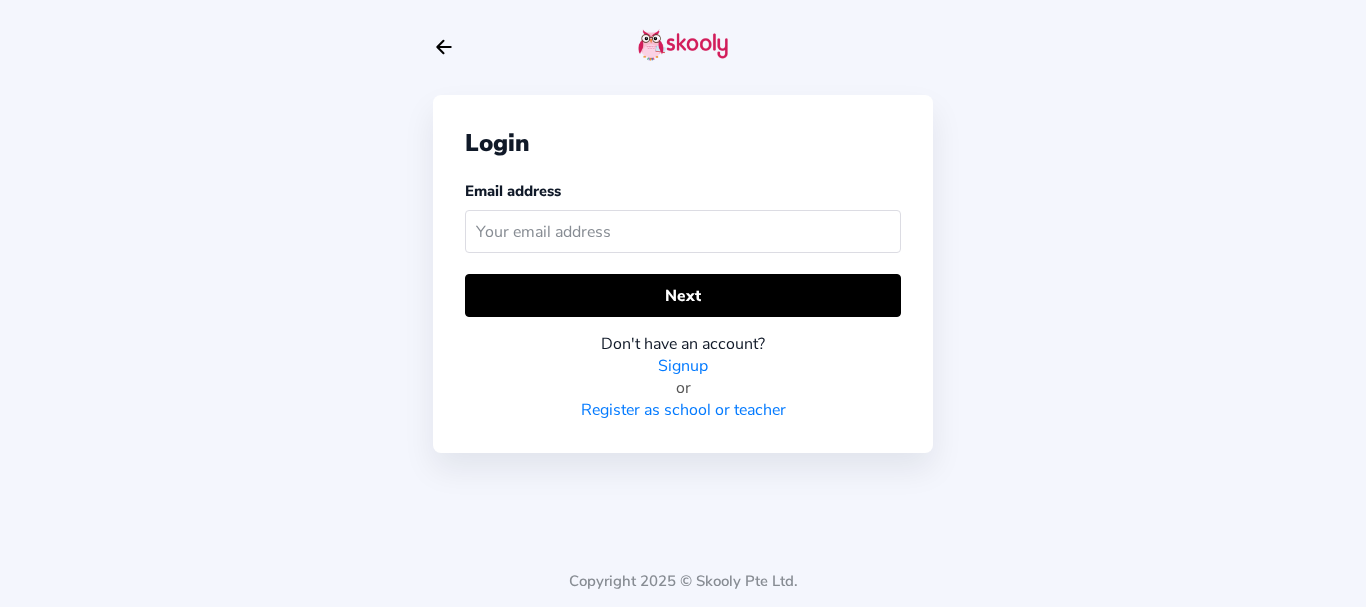 scroll, scrollTop: 0, scrollLeft: 0, axis: both 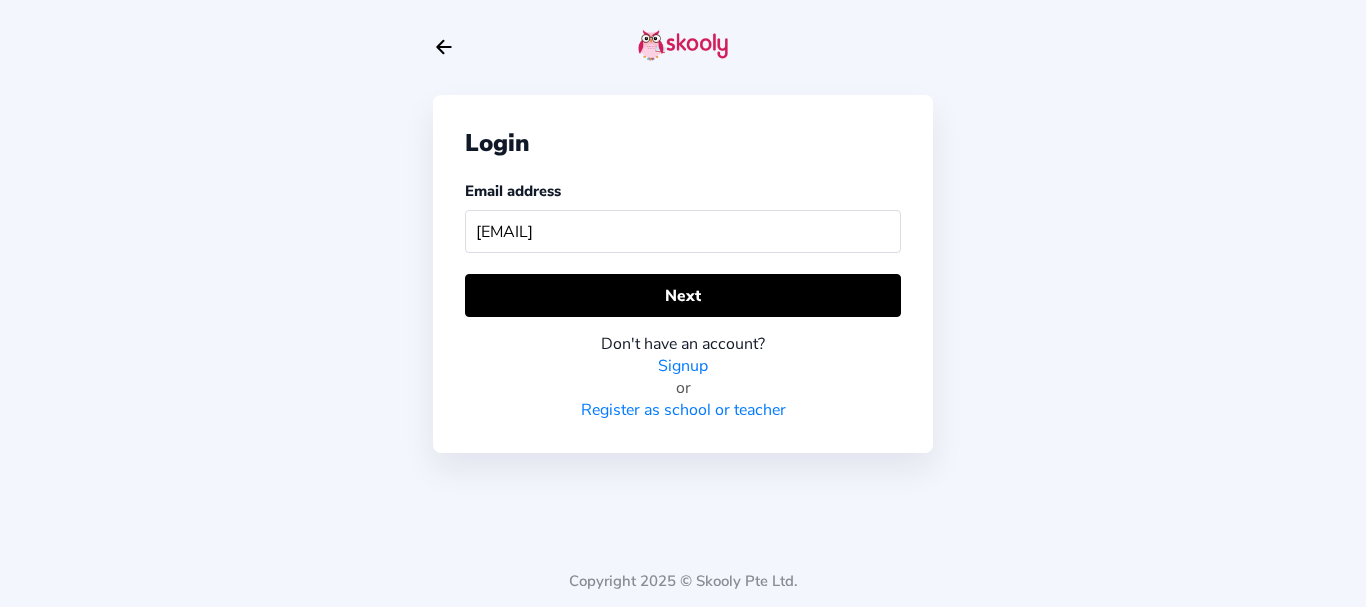 type on "skoolyacademy@gmail.com" 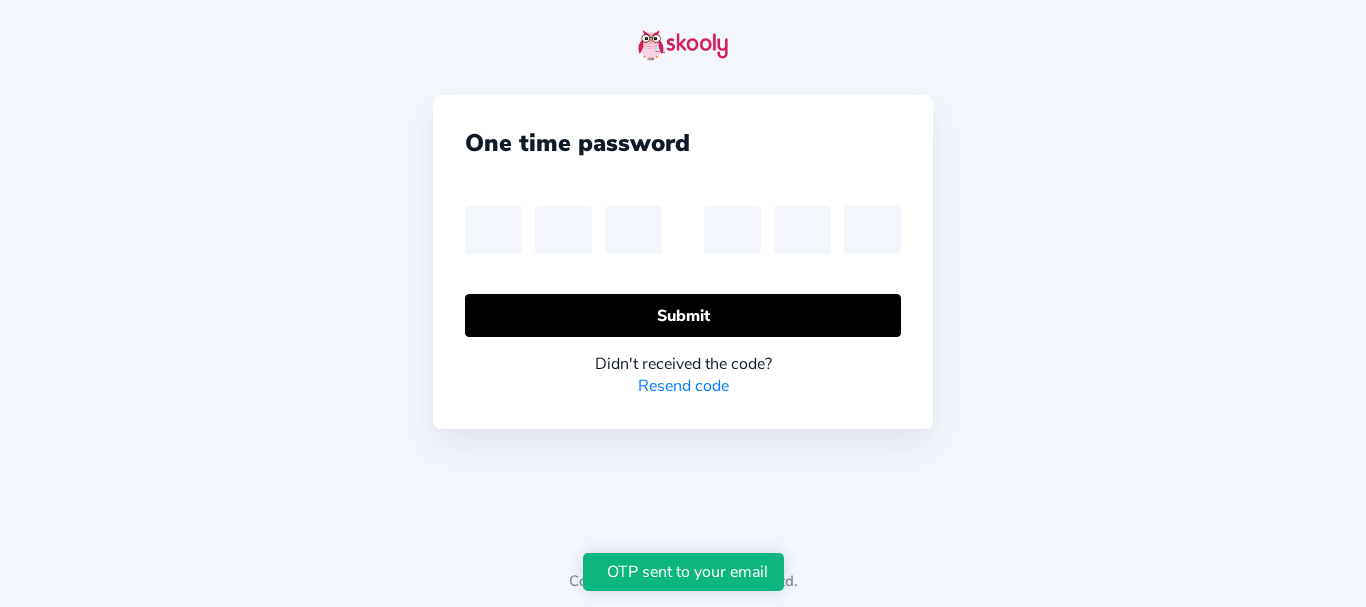 scroll, scrollTop: 0, scrollLeft: 0, axis: both 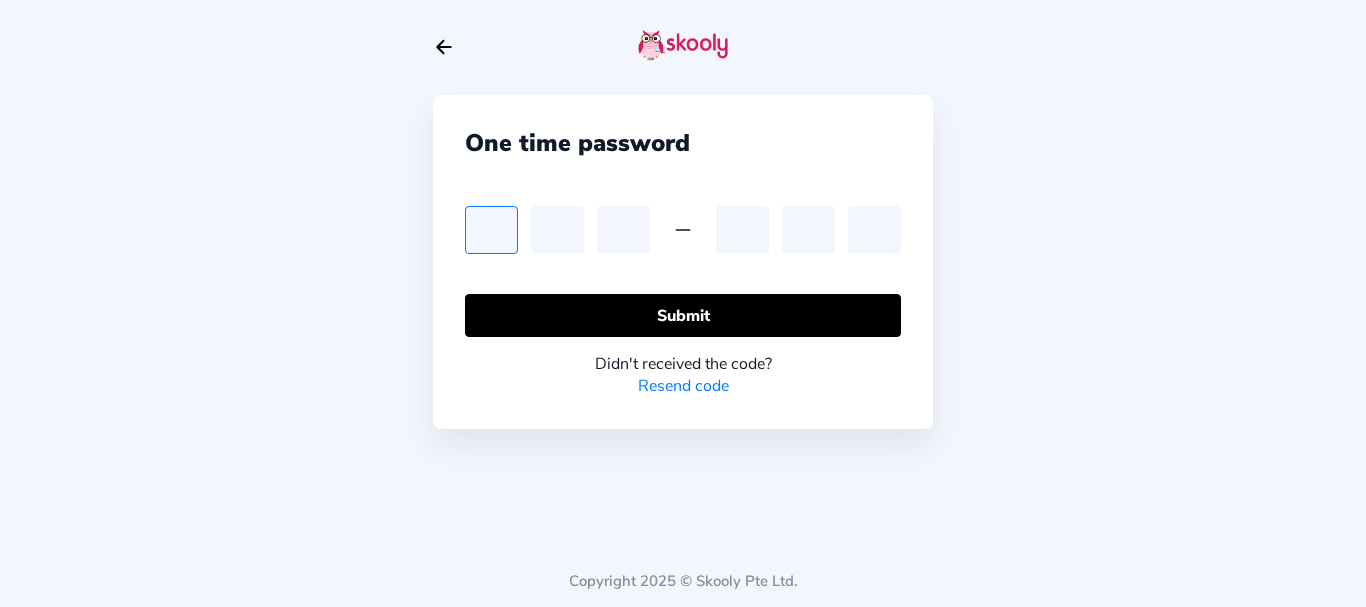 type on "3" 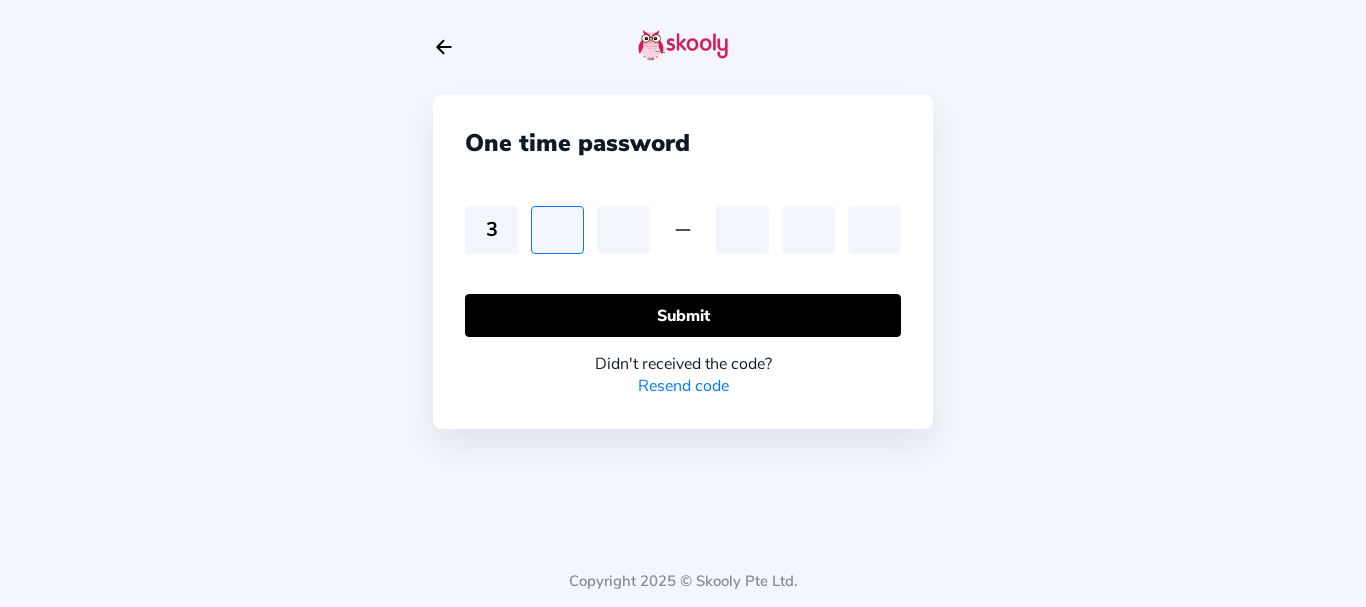 type on "7" 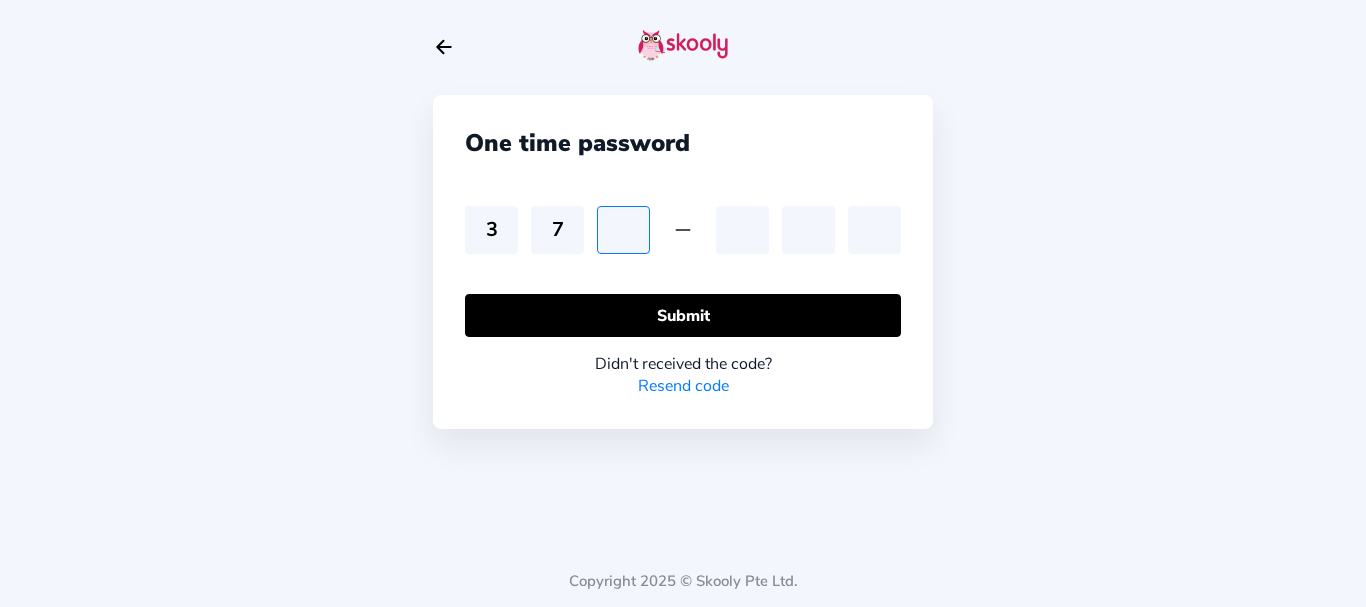 type on "1" 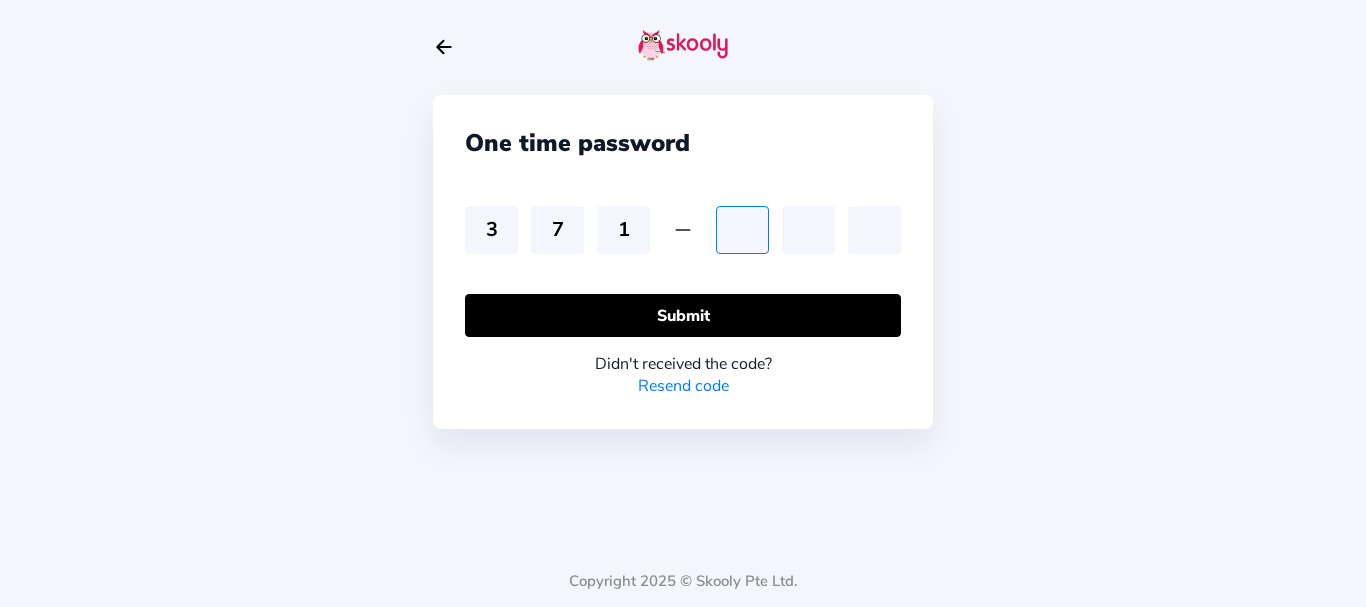 type on "9" 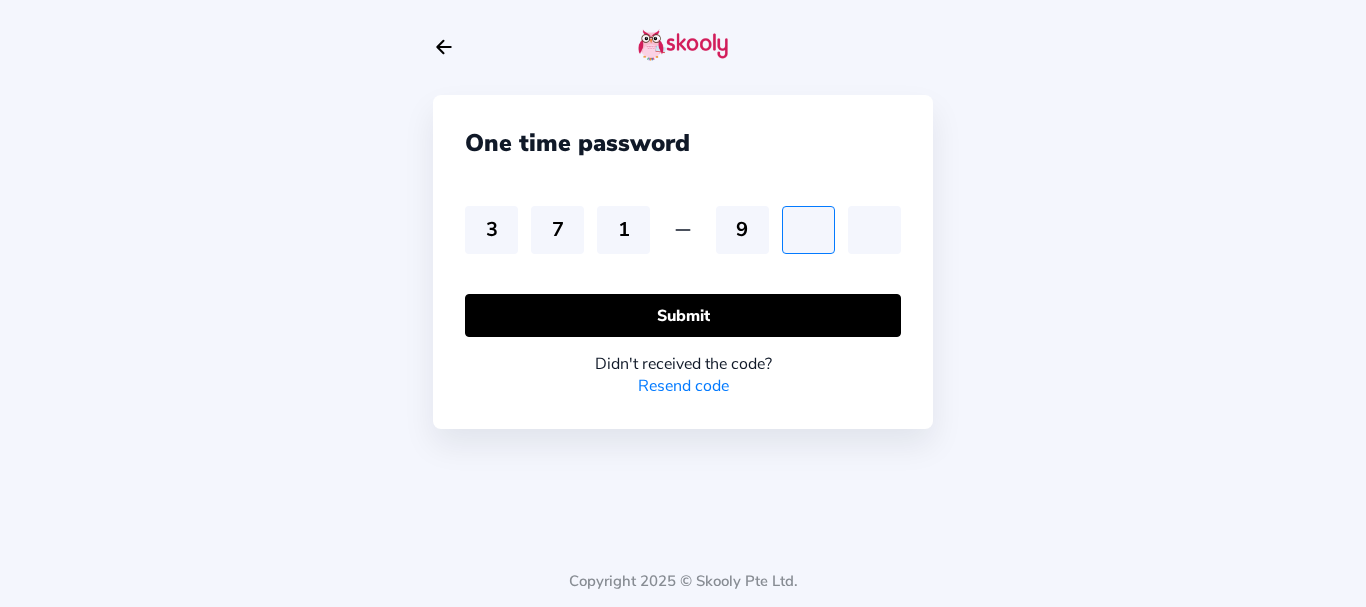 type on "4" 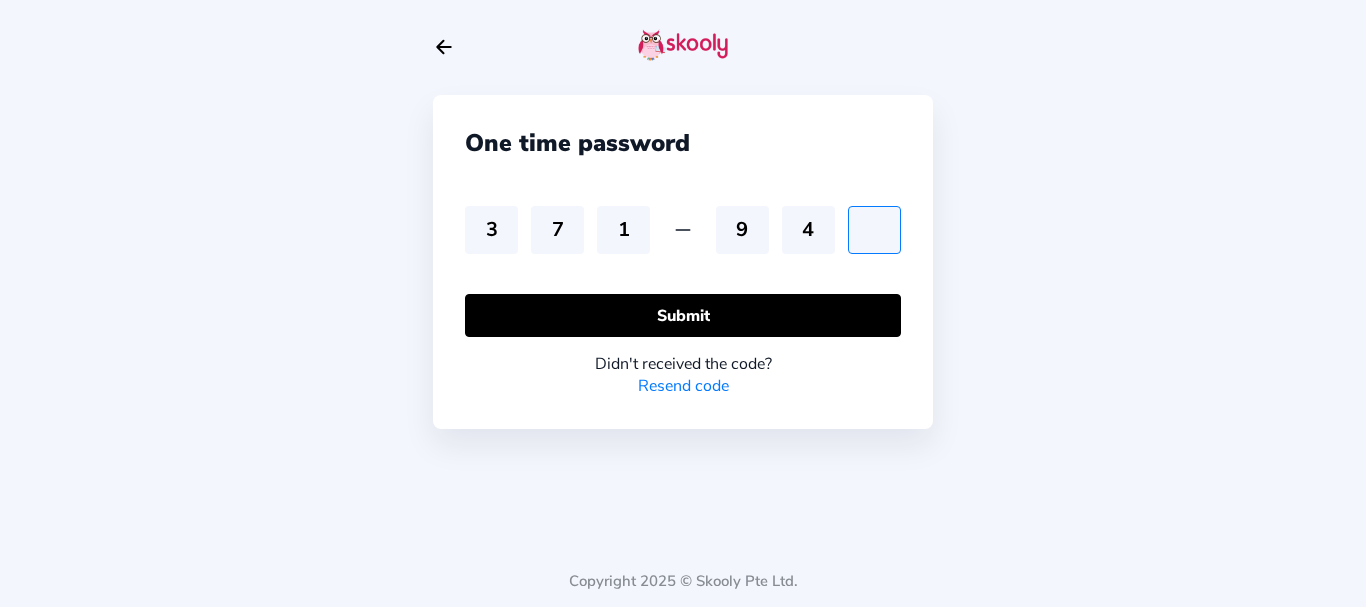type on "7" 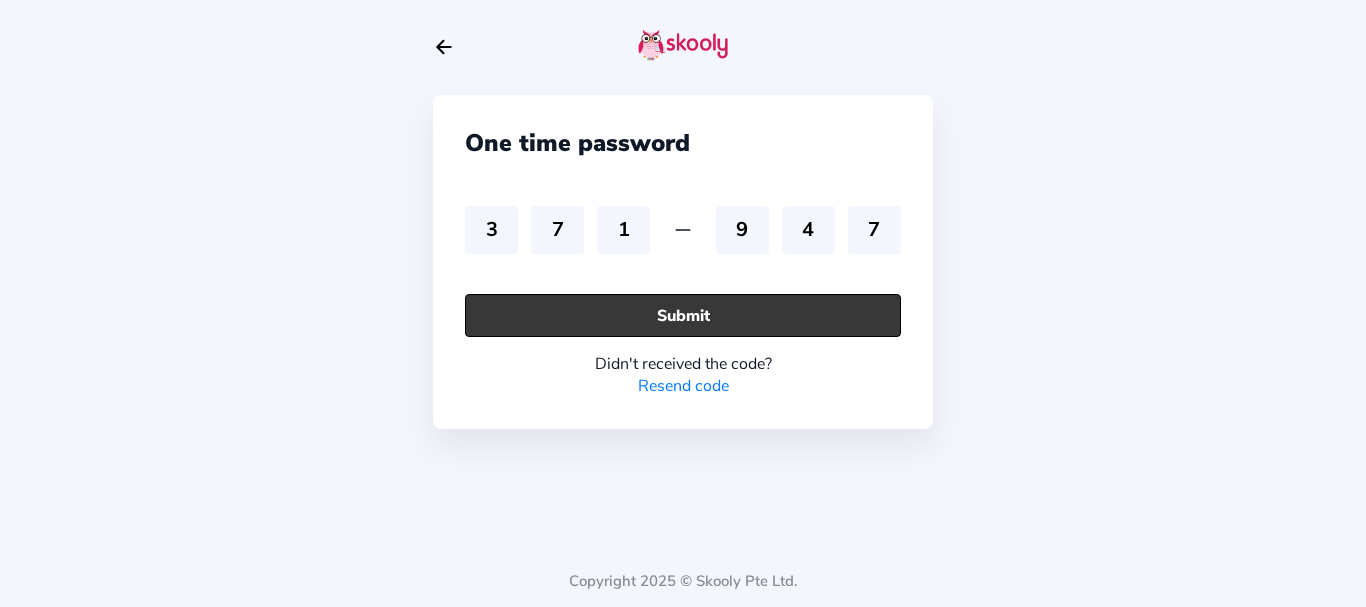 click on "Submit" 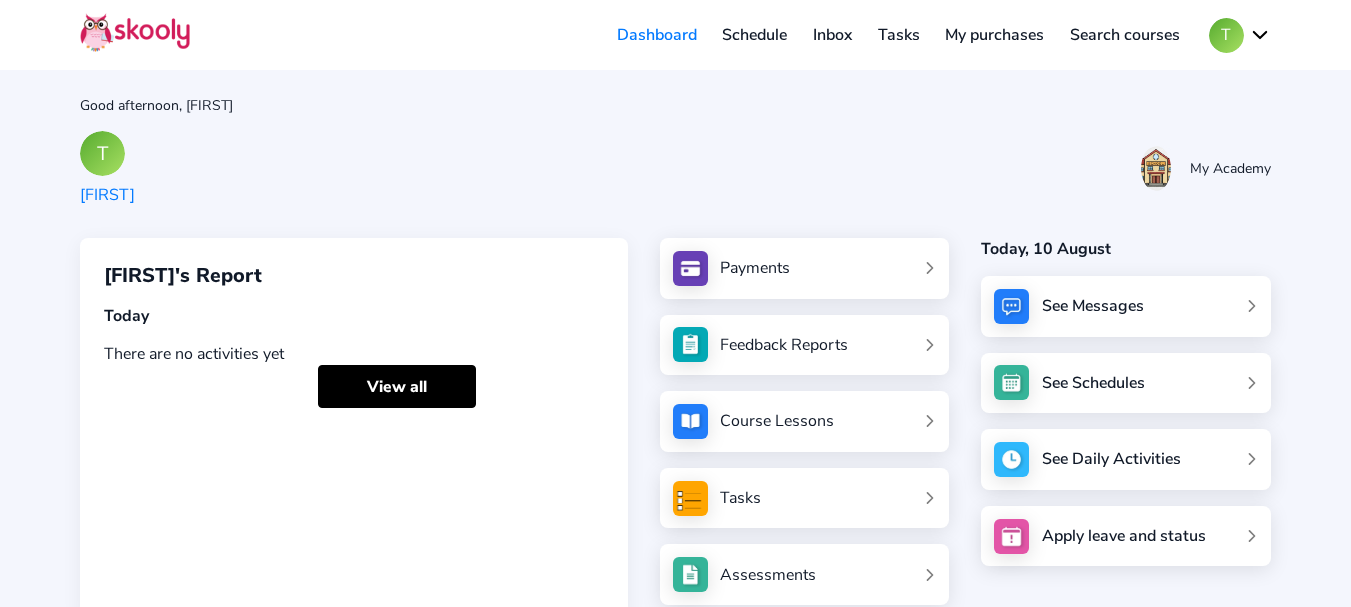 click on "T" 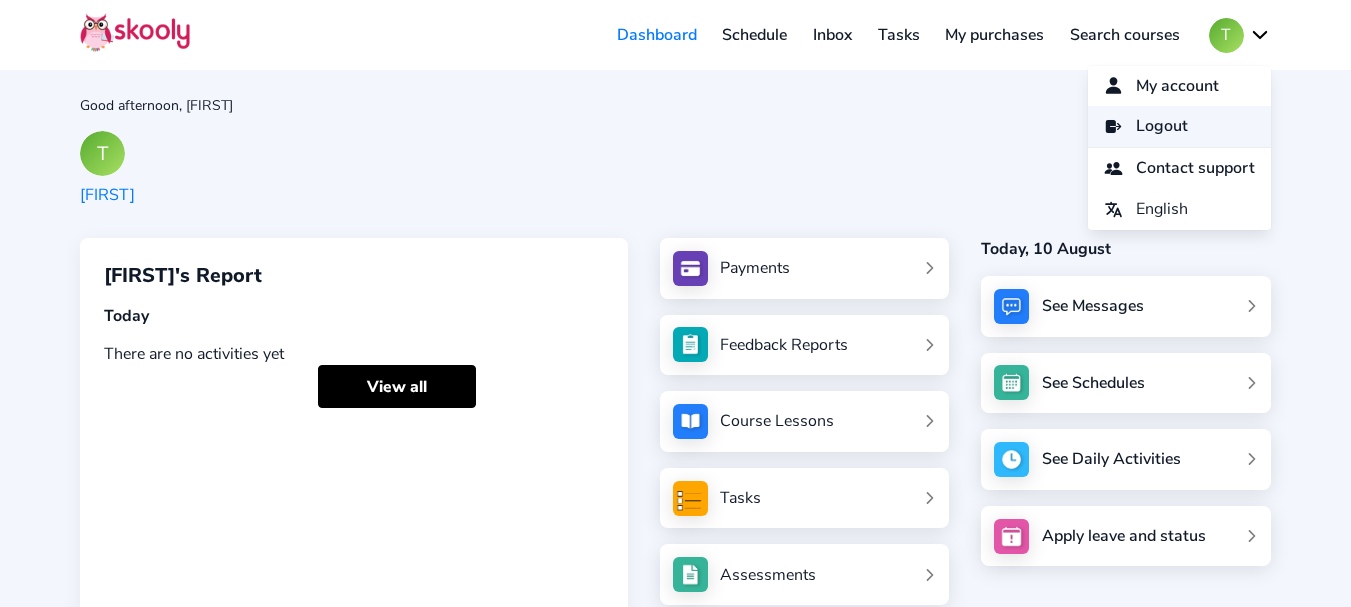 click on "Logout" 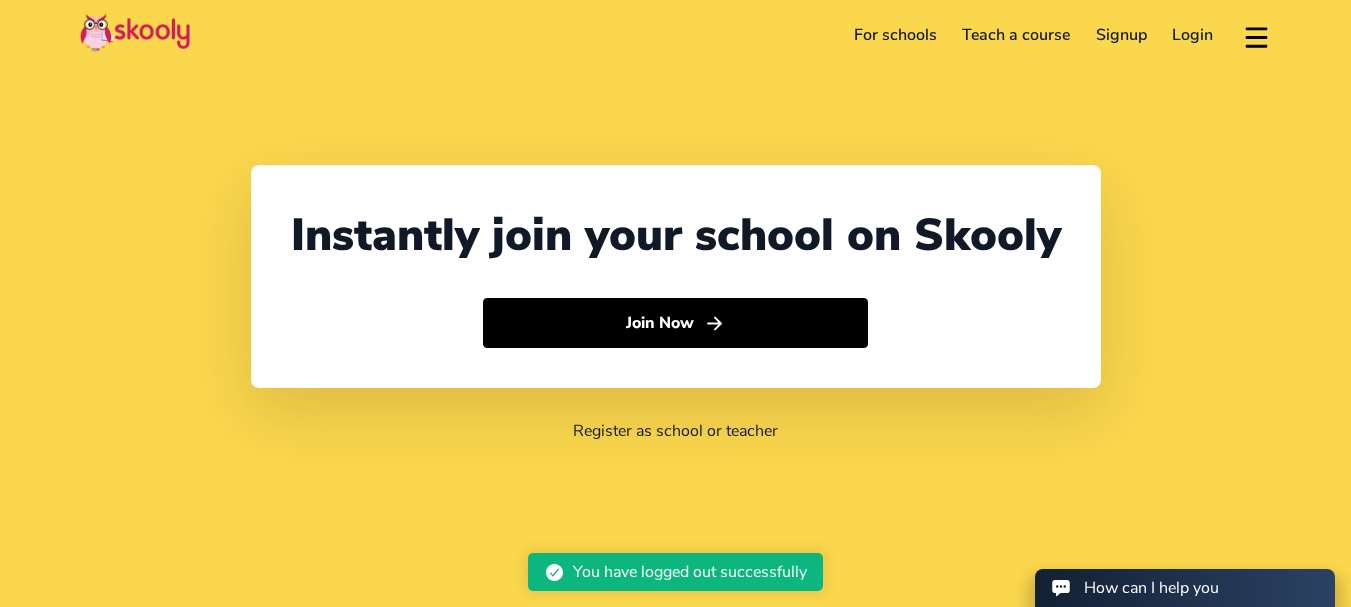 select on "91" 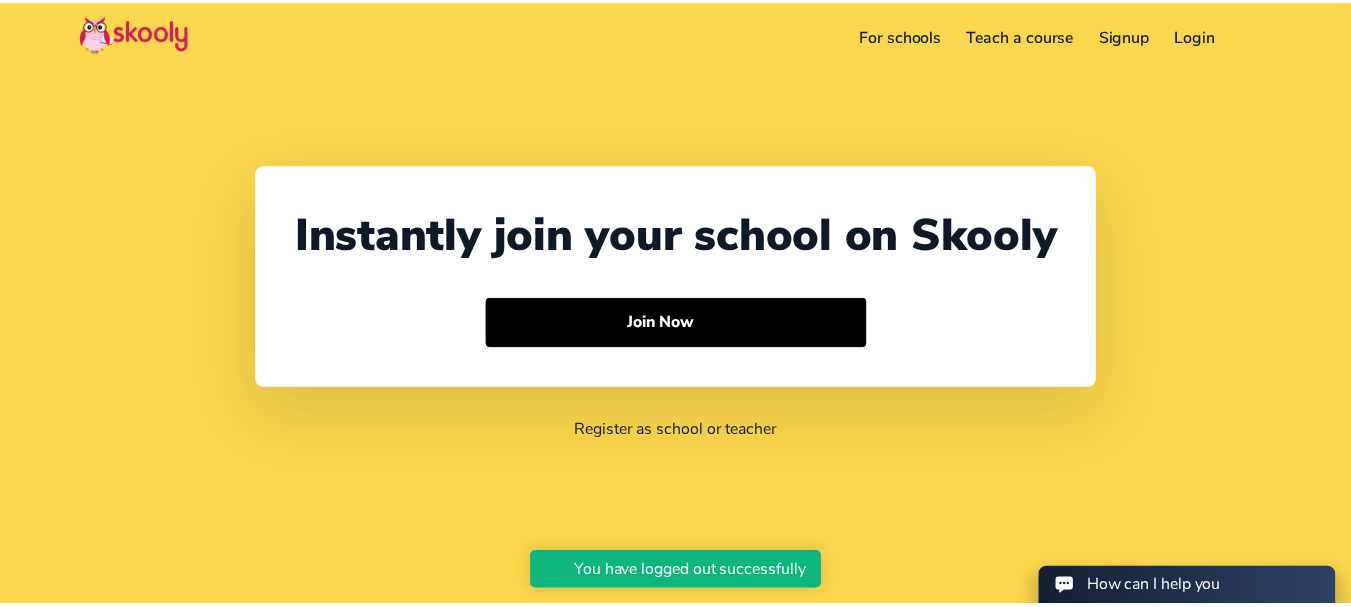 scroll, scrollTop: 0, scrollLeft: 0, axis: both 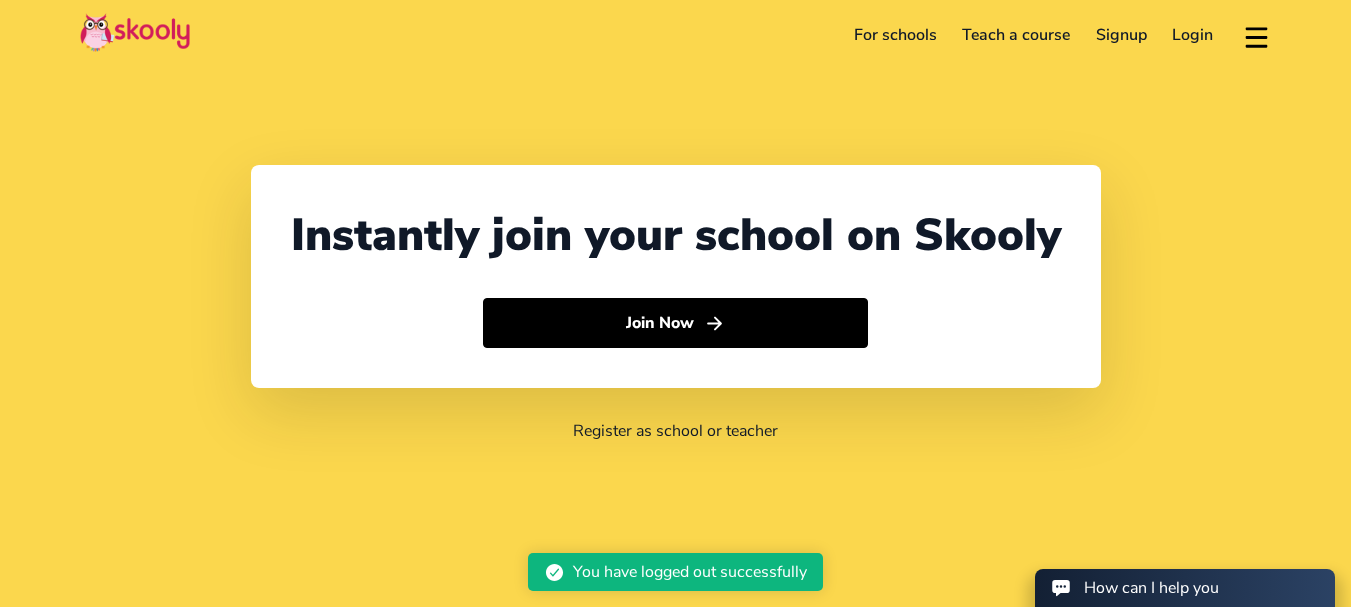 select on "91" 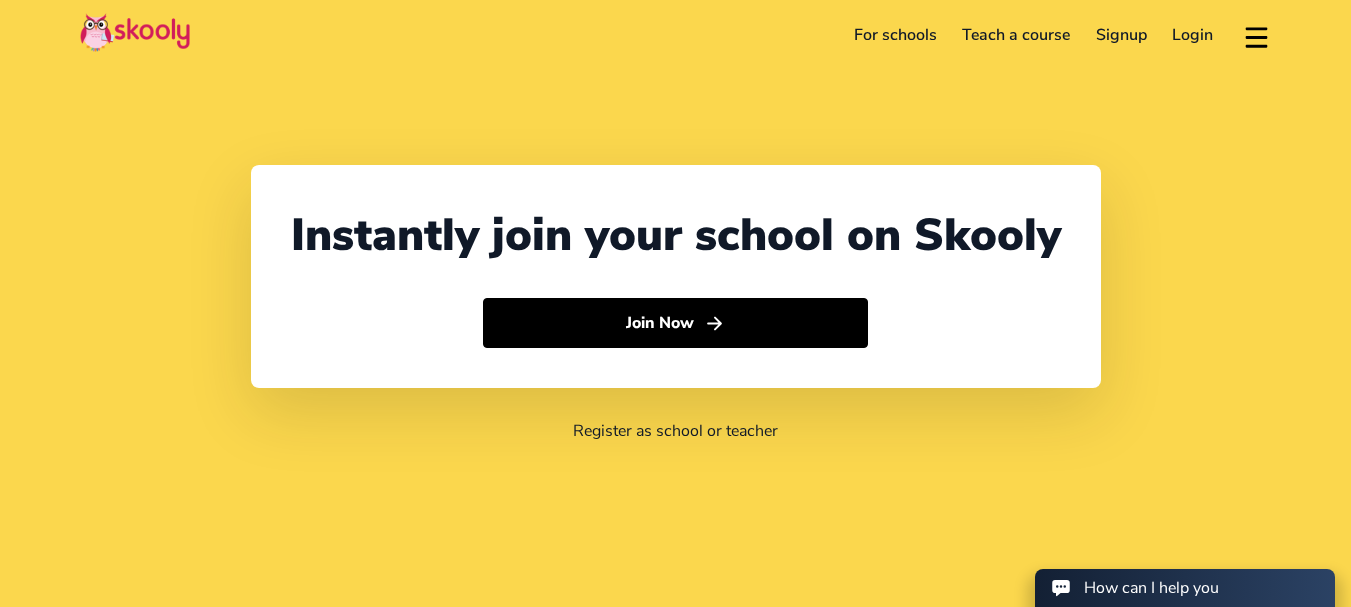 click on "Login" 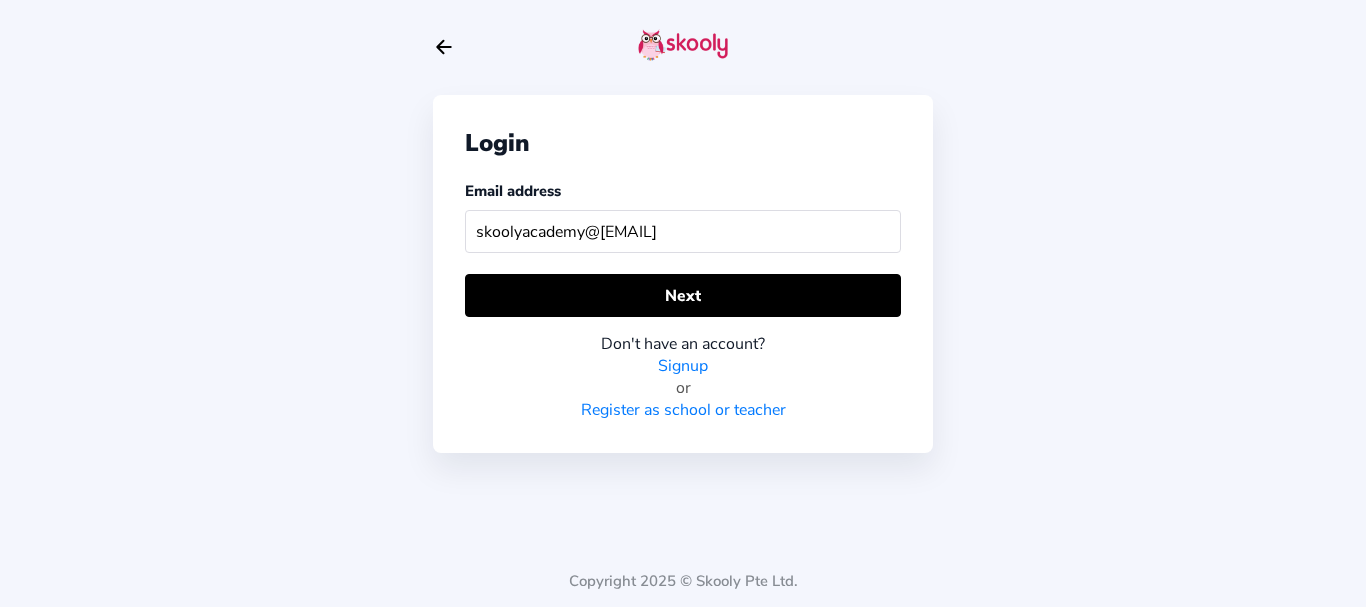 type on "skoolyacademy@[EMAIL]" 